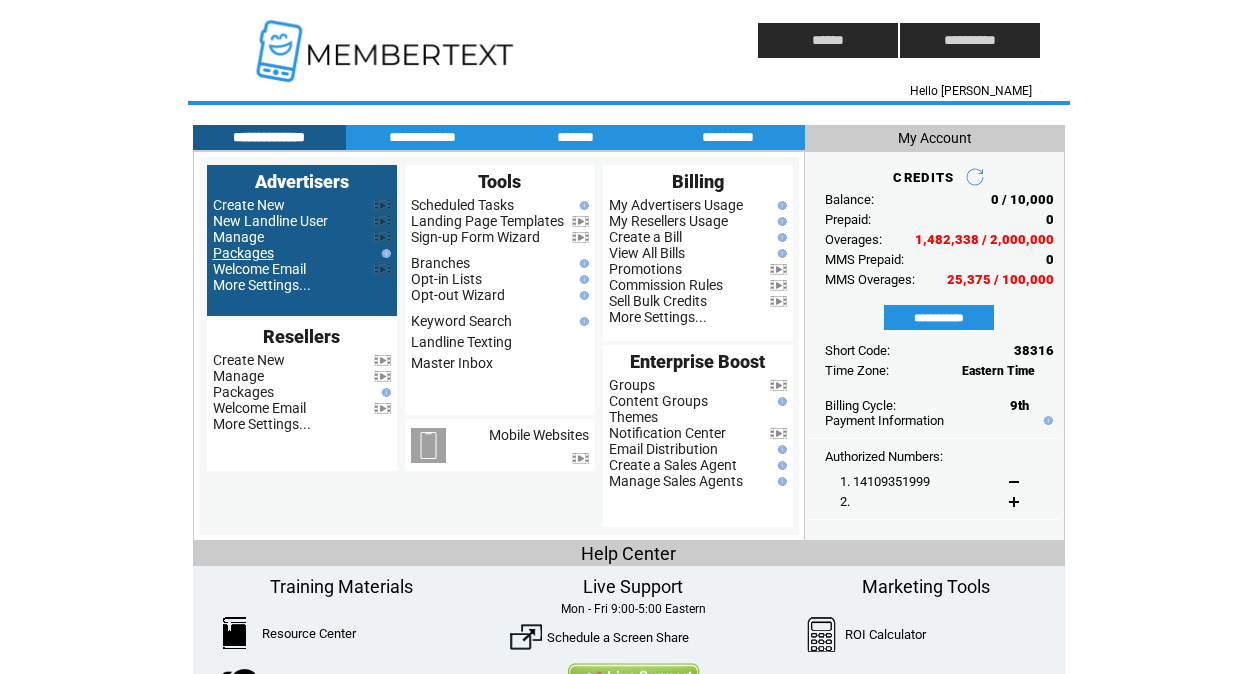 scroll, scrollTop: 0, scrollLeft: 0, axis: both 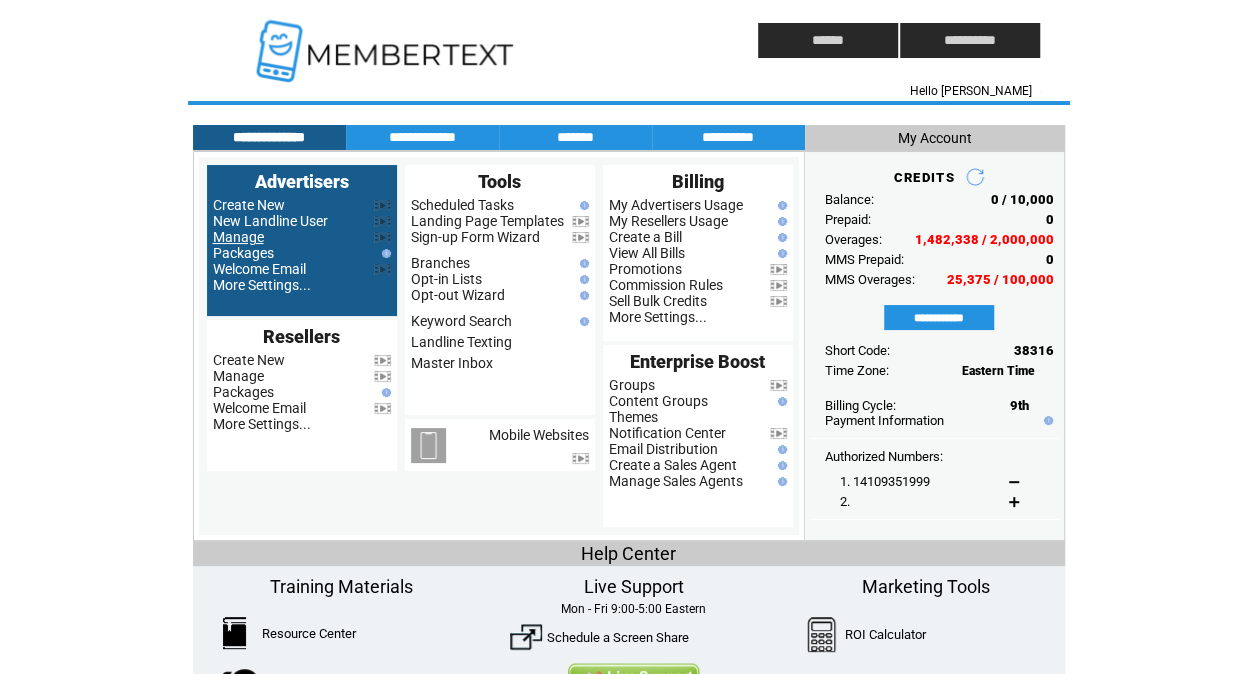click on "Manage" at bounding box center [238, 237] 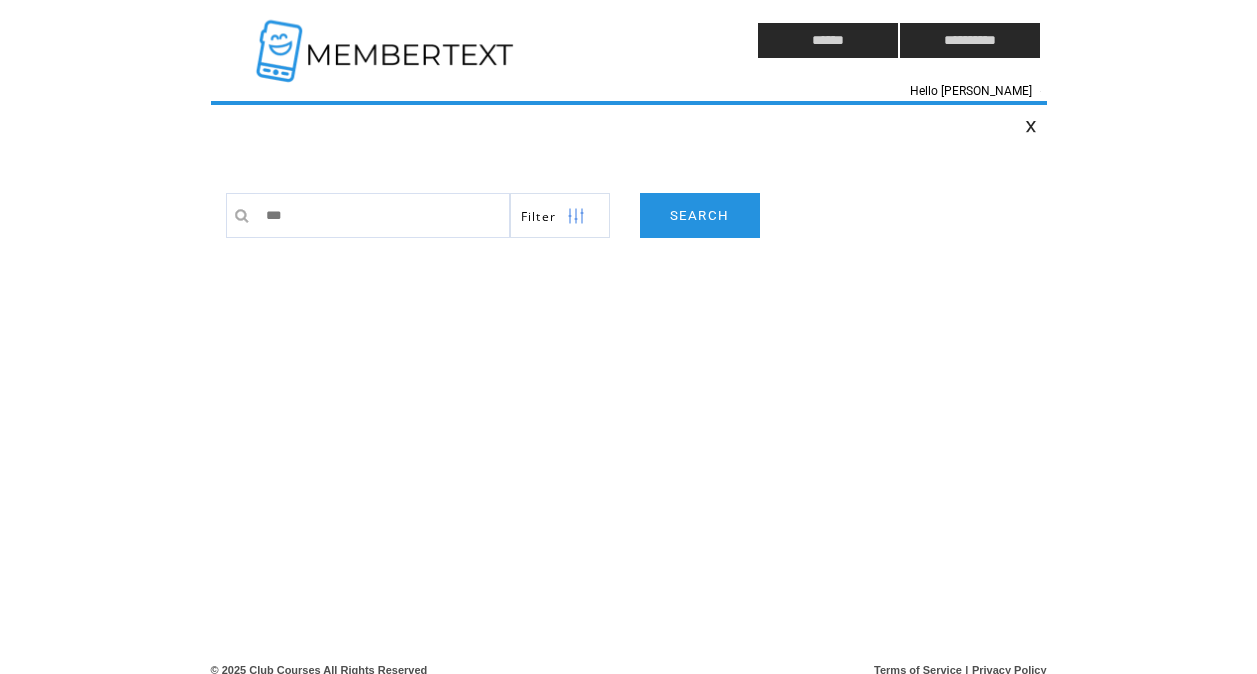 scroll, scrollTop: 0, scrollLeft: 0, axis: both 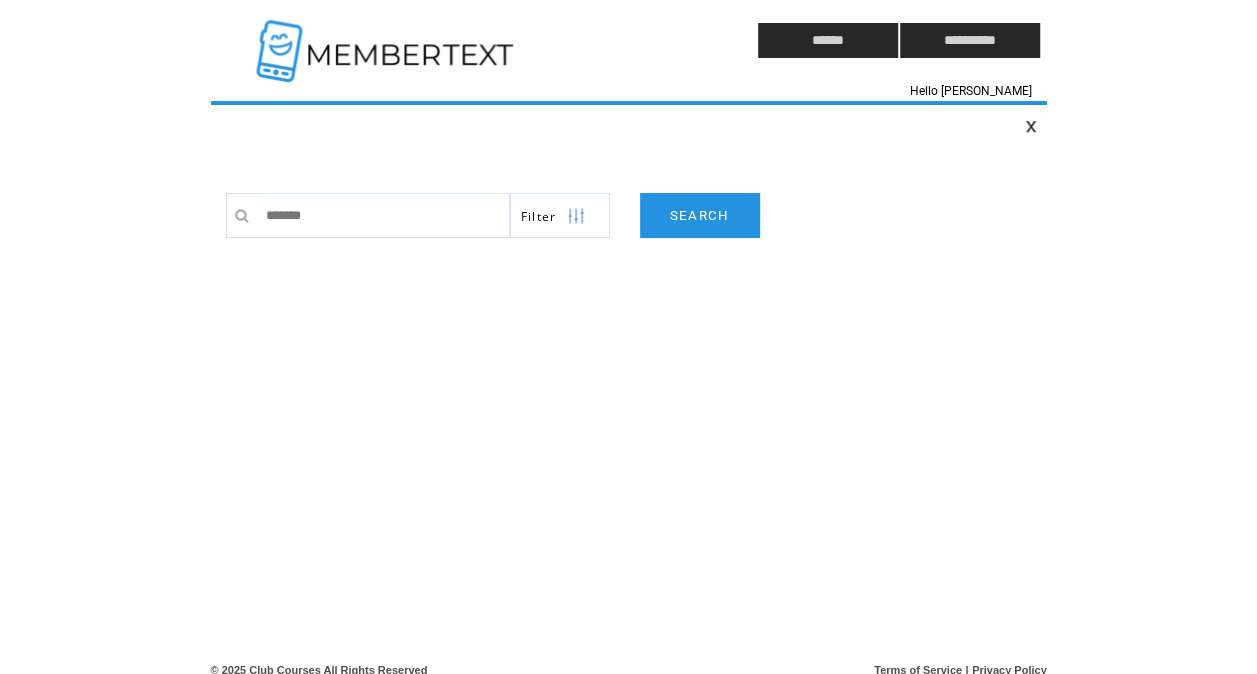 type on "********" 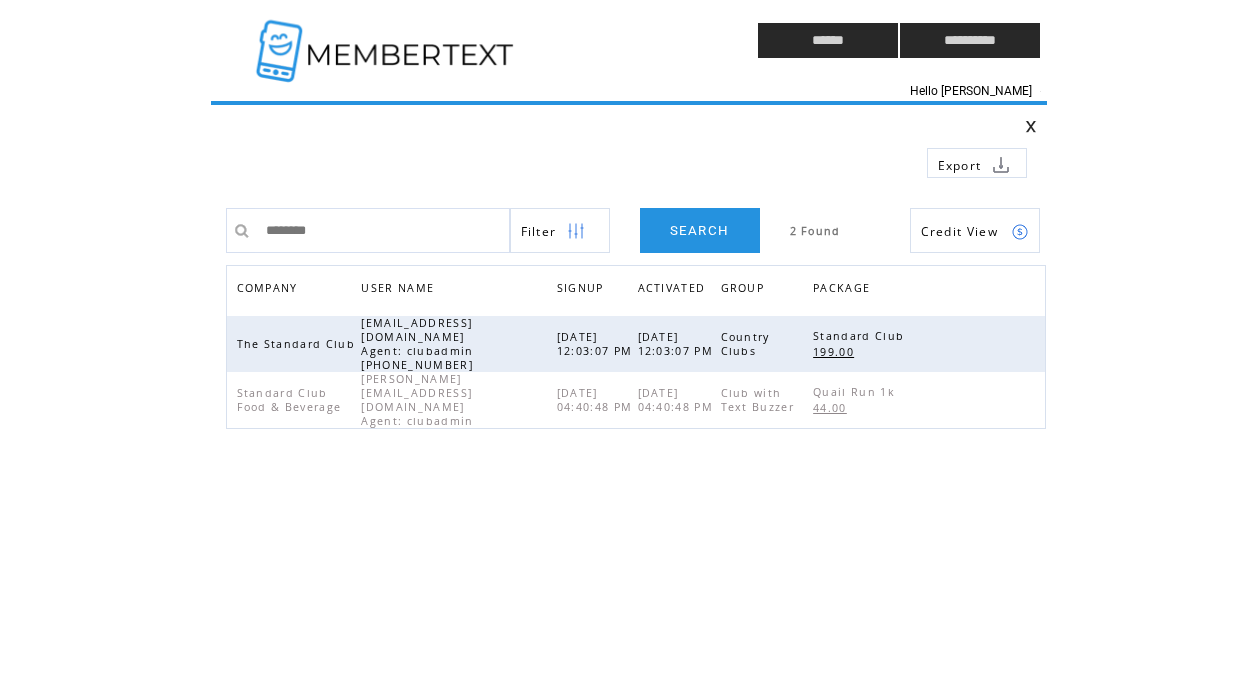 scroll, scrollTop: 0, scrollLeft: 0, axis: both 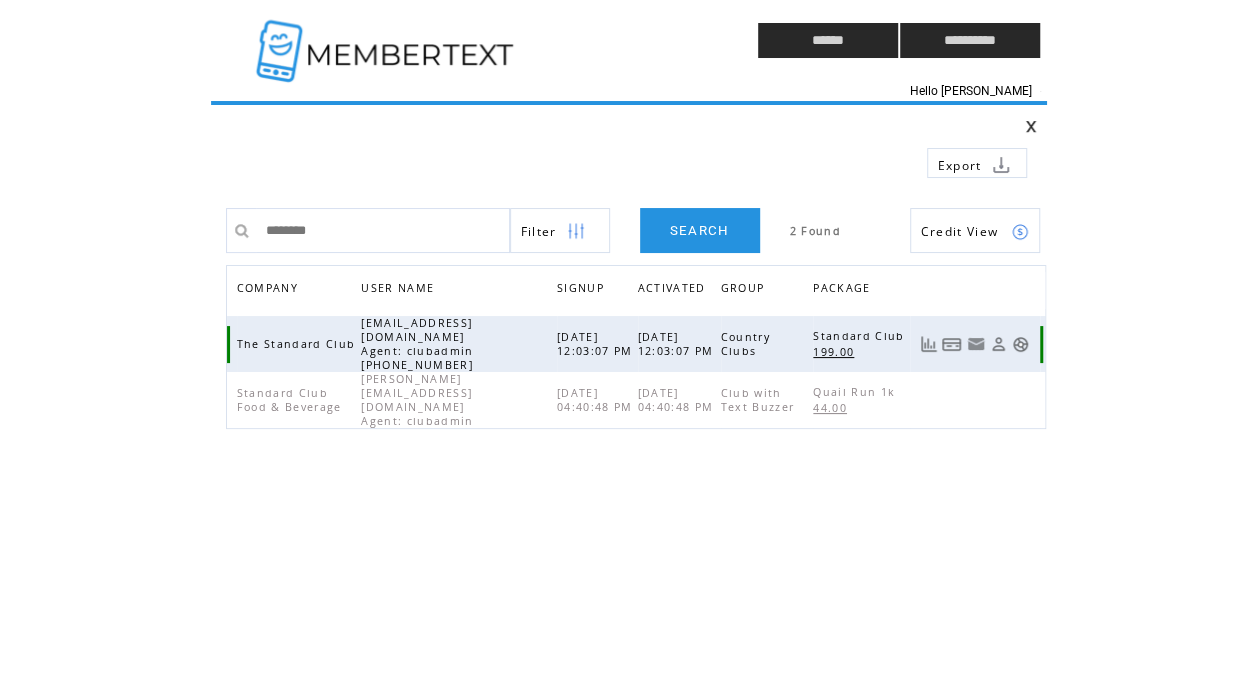click on "199.00" at bounding box center (836, 352) 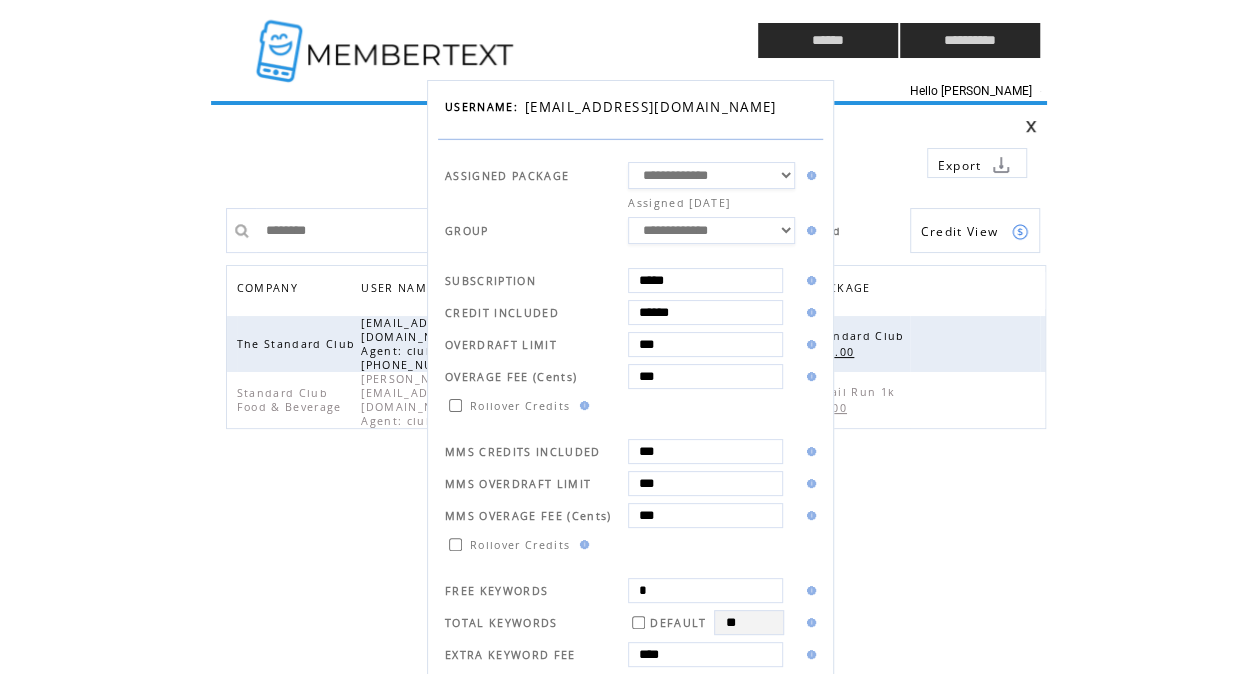 drag, startPoint x: 684, startPoint y: 277, endPoint x: 406, endPoint y: 272, distance: 278.04495 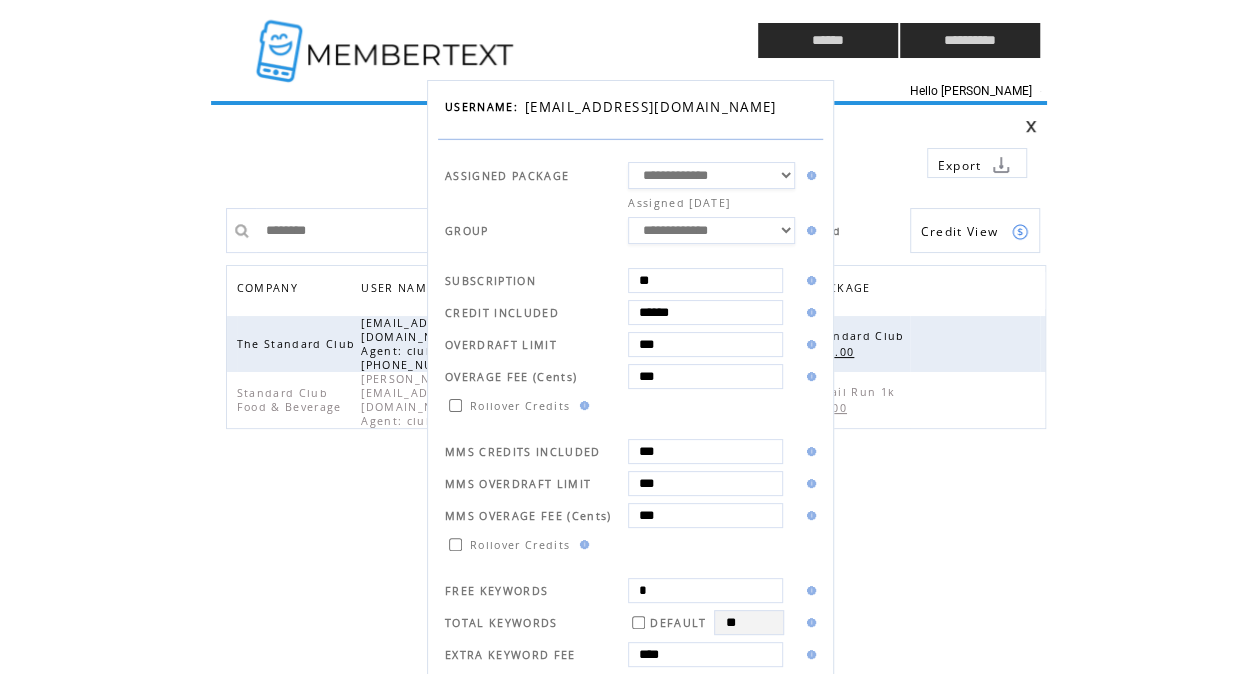 type on "**" 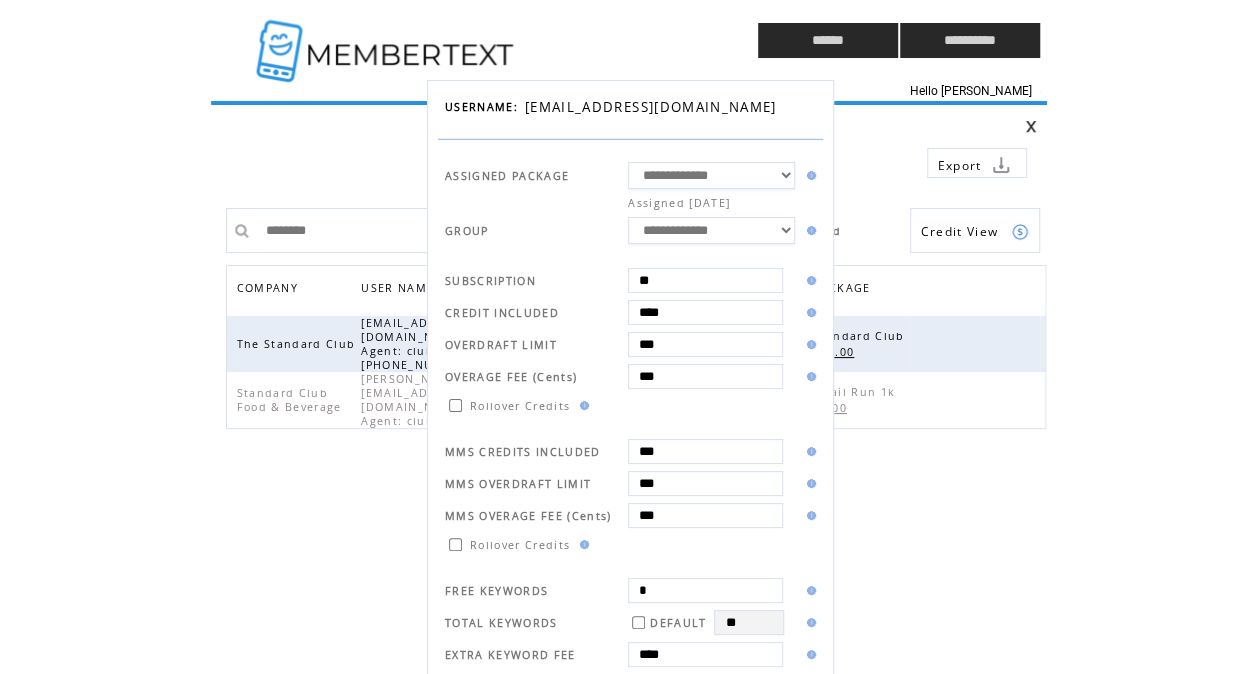 type on "****" 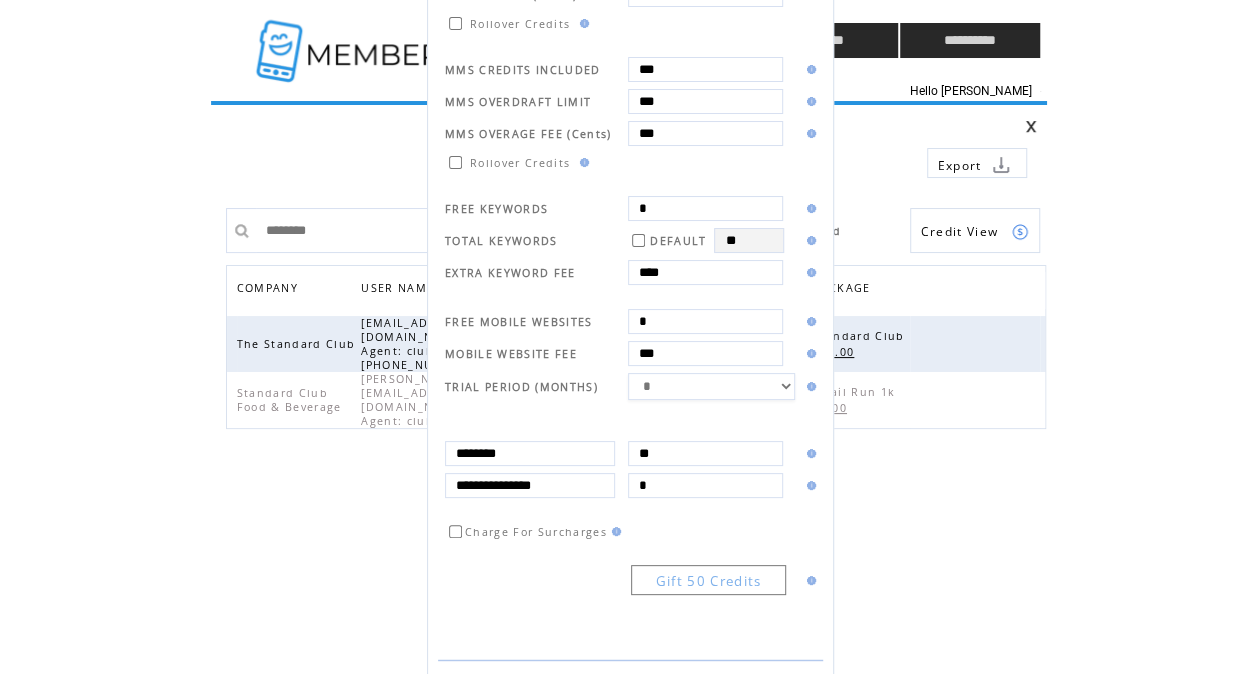 scroll, scrollTop: 410, scrollLeft: 0, axis: vertical 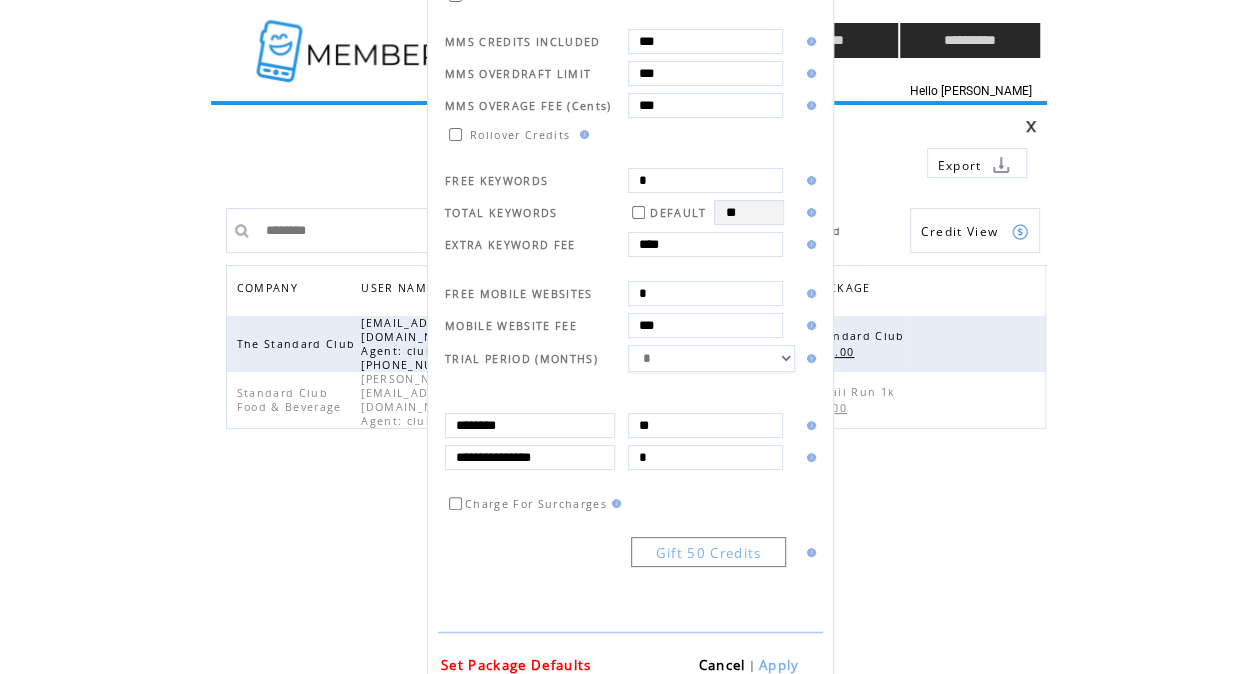 click on "Apply" at bounding box center [779, 665] 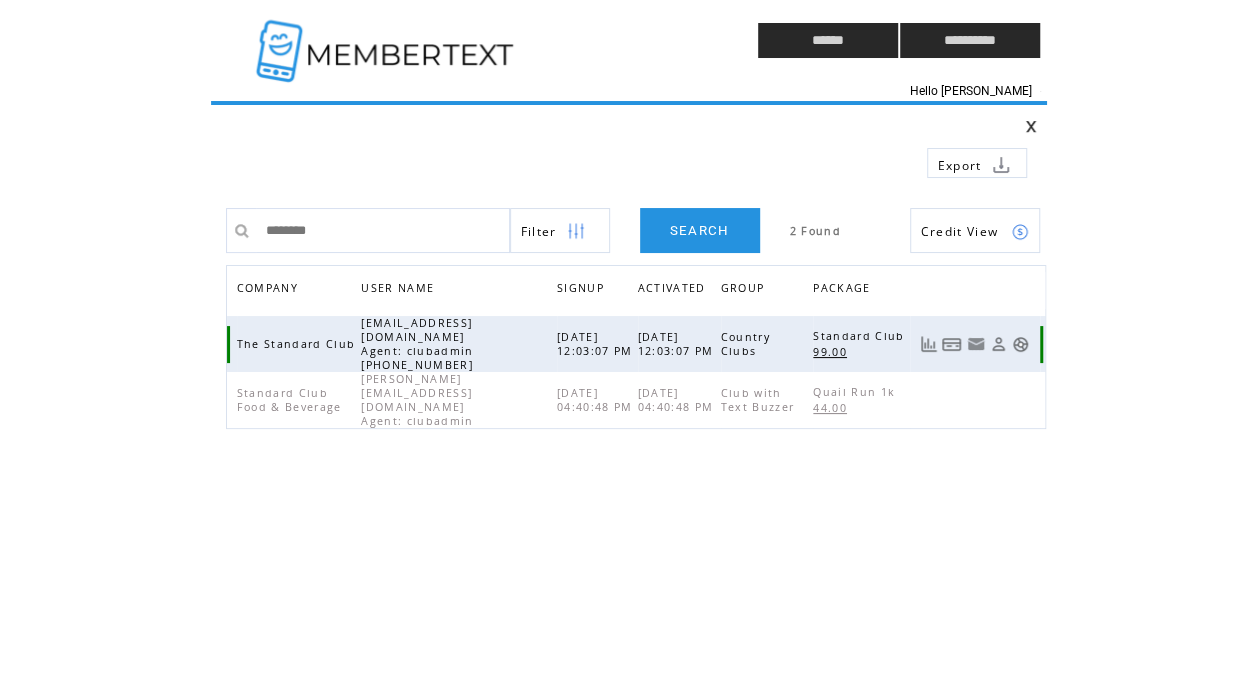 click at bounding box center (1020, 344) 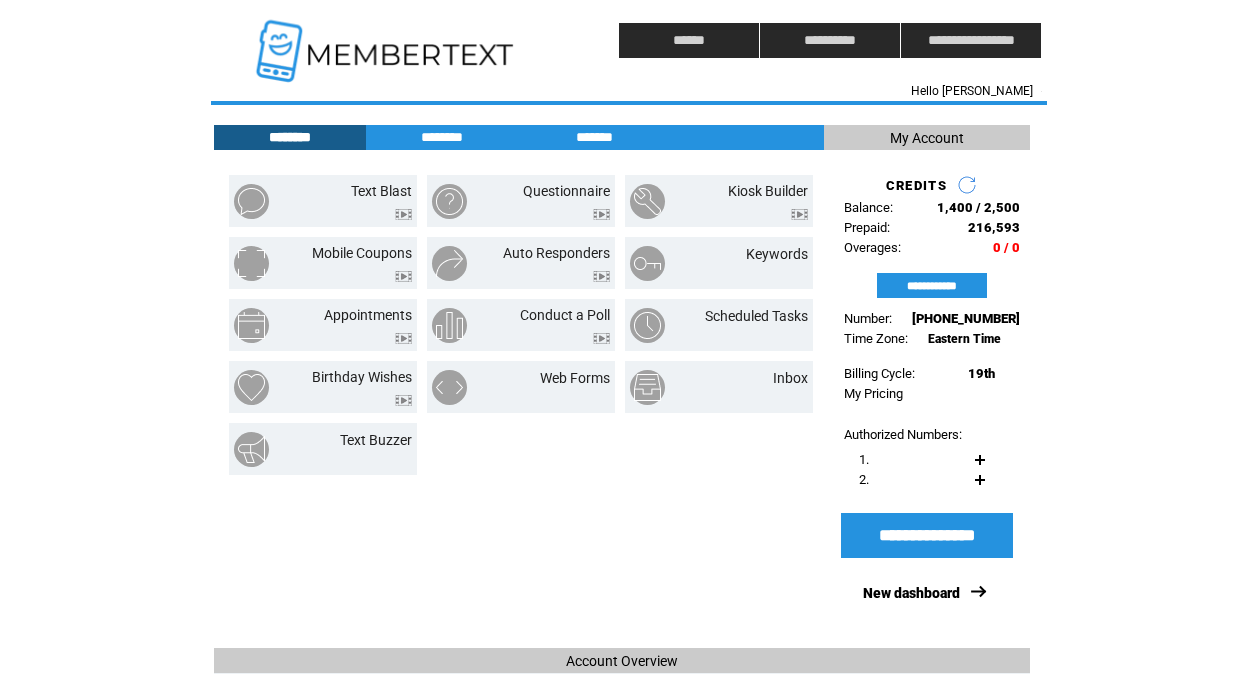 scroll, scrollTop: 0, scrollLeft: 0, axis: both 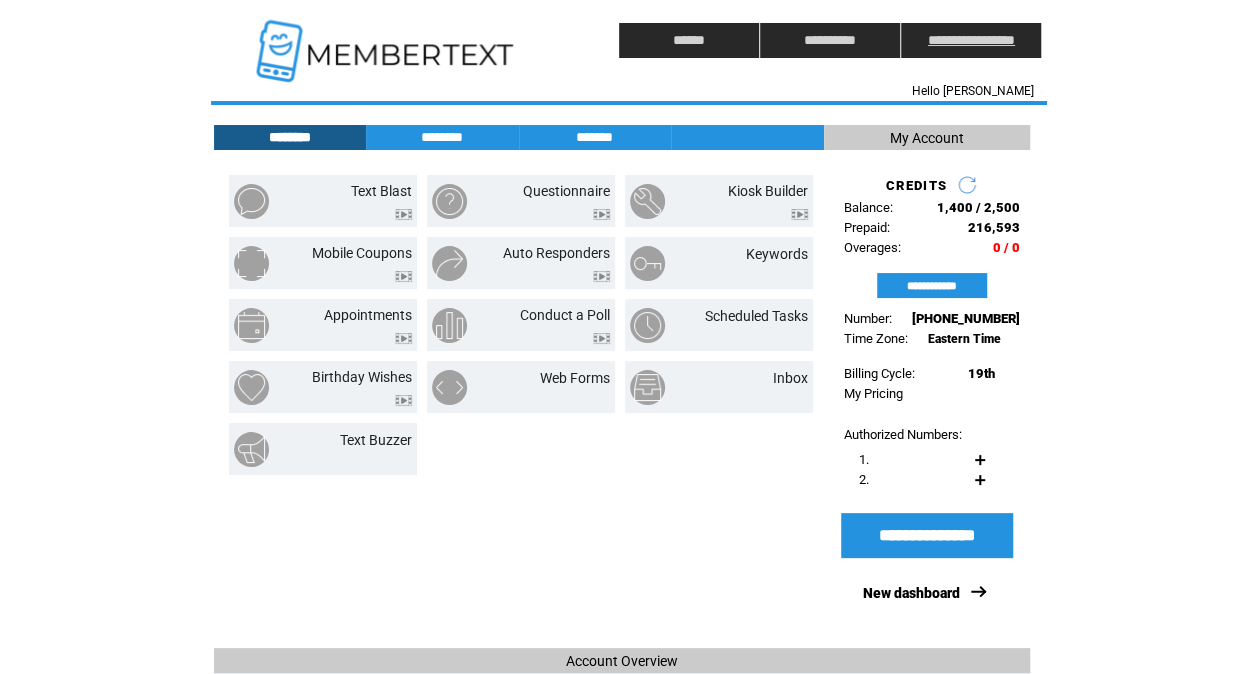 click on "**********" at bounding box center (971, 40) 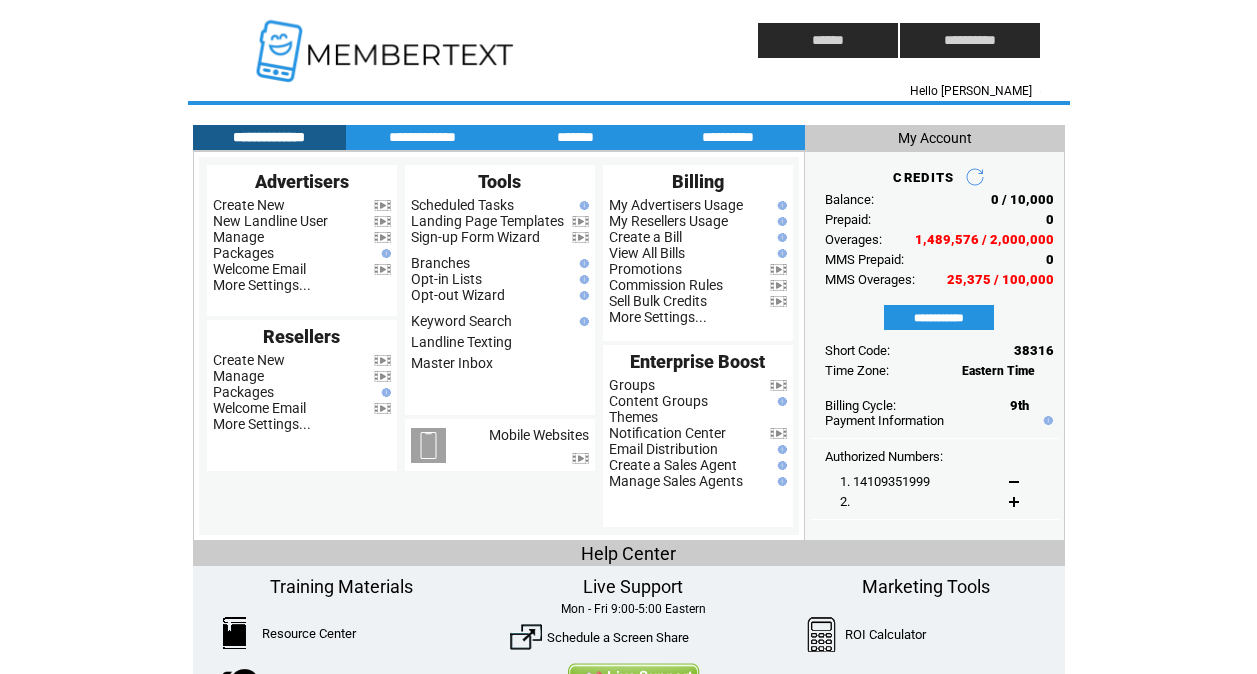 scroll, scrollTop: 0, scrollLeft: 0, axis: both 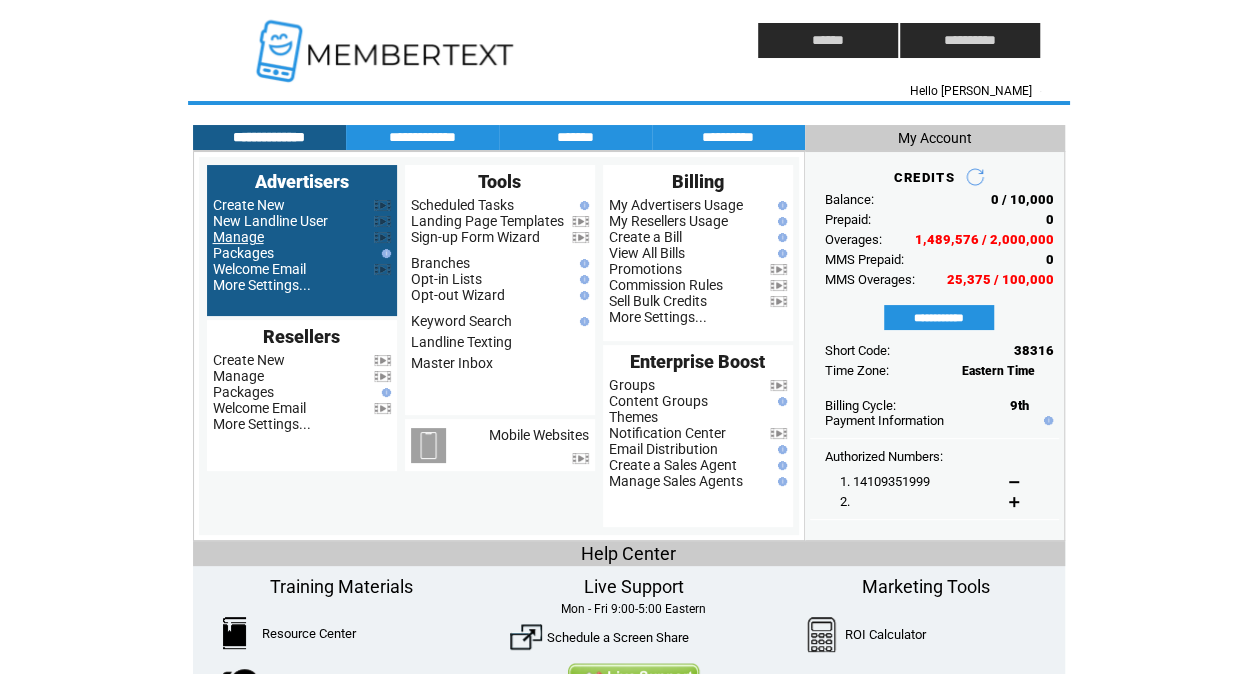 click on "Manage" at bounding box center [238, 237] 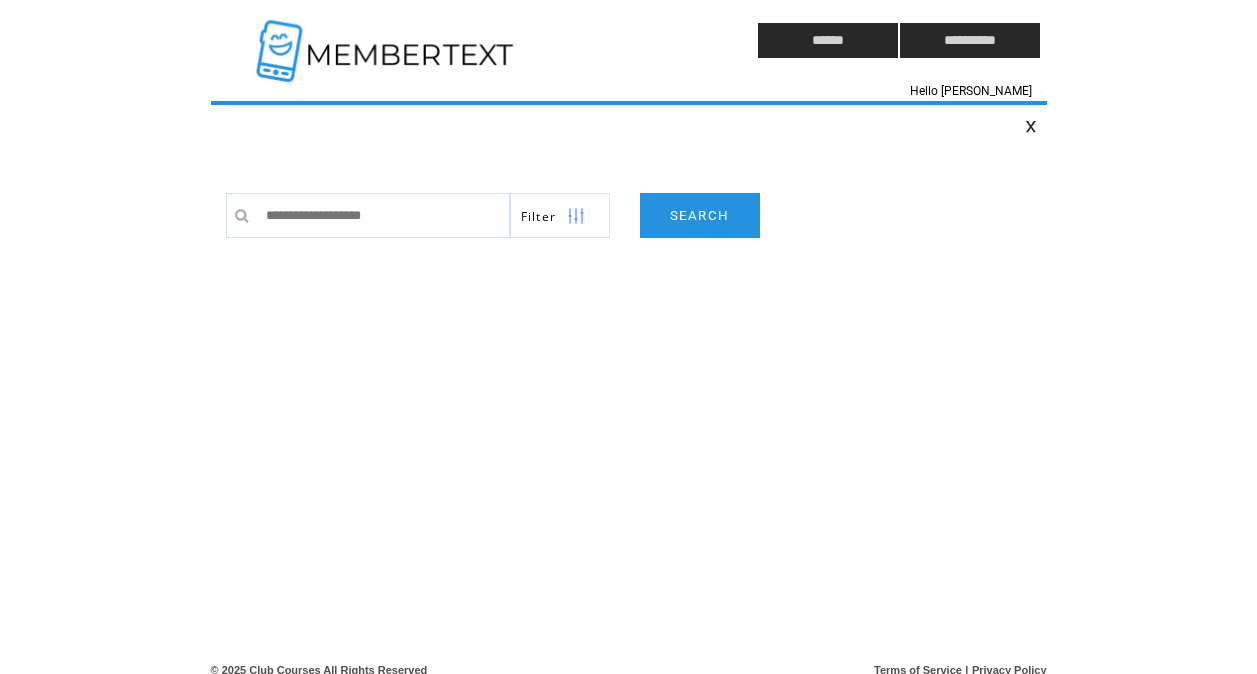 scroll, scrollTop: 0, scrollLeft: 0, axis: both 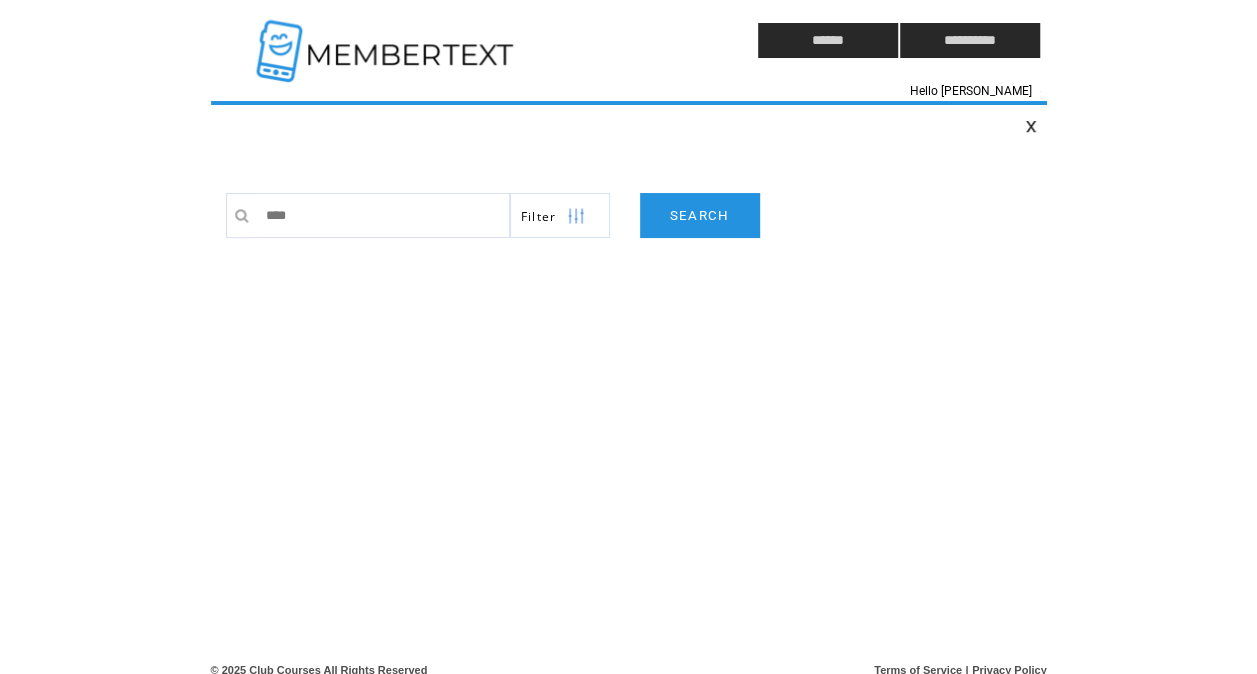 type on "*****" 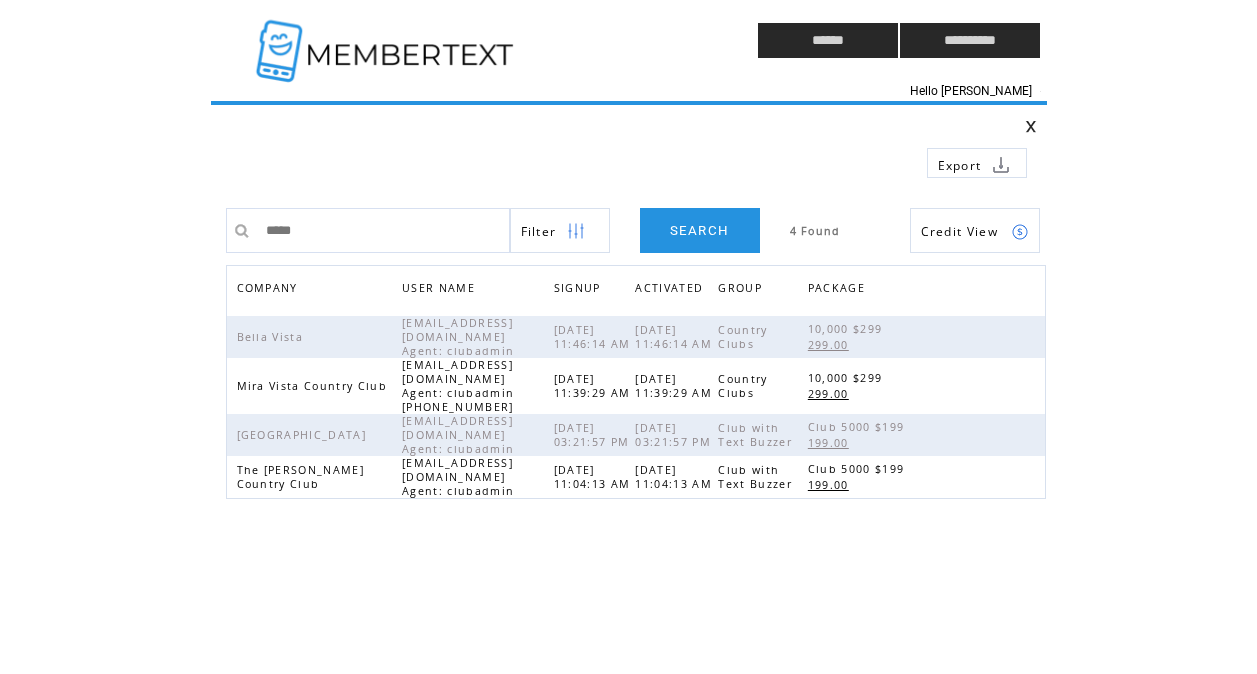 scroll, scrollTop: 0, scrollLeft: 0, axis: both 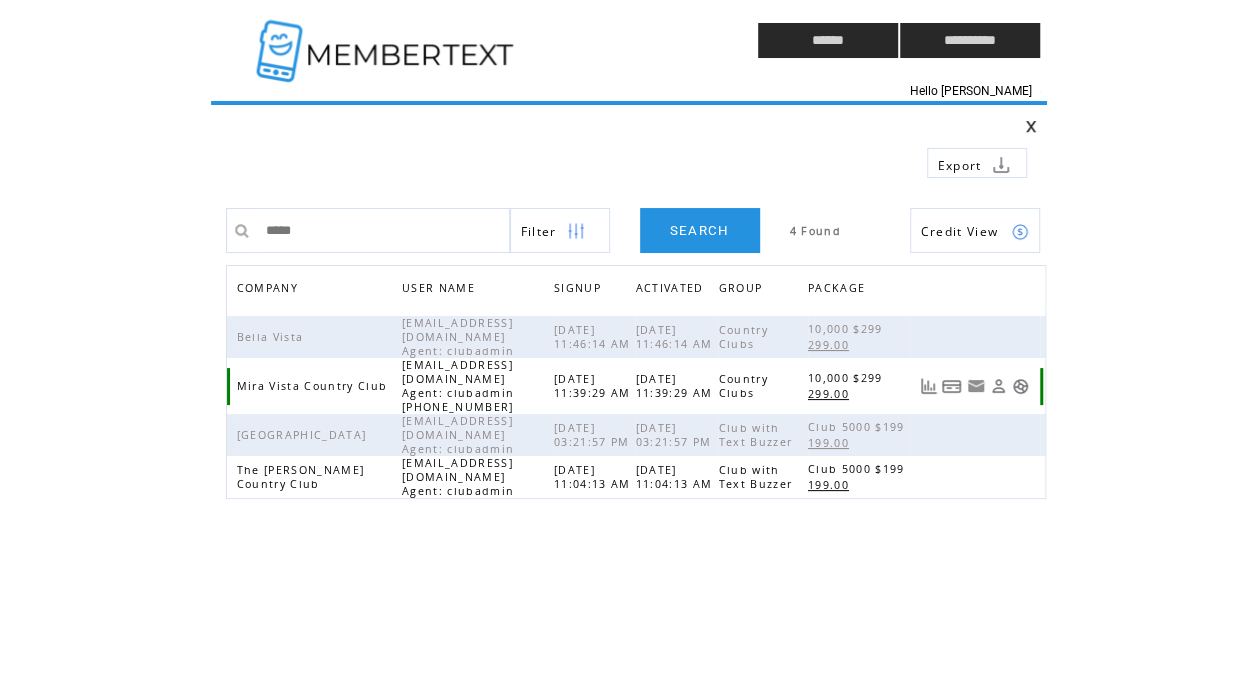 click at bounding box center (1020, 386) 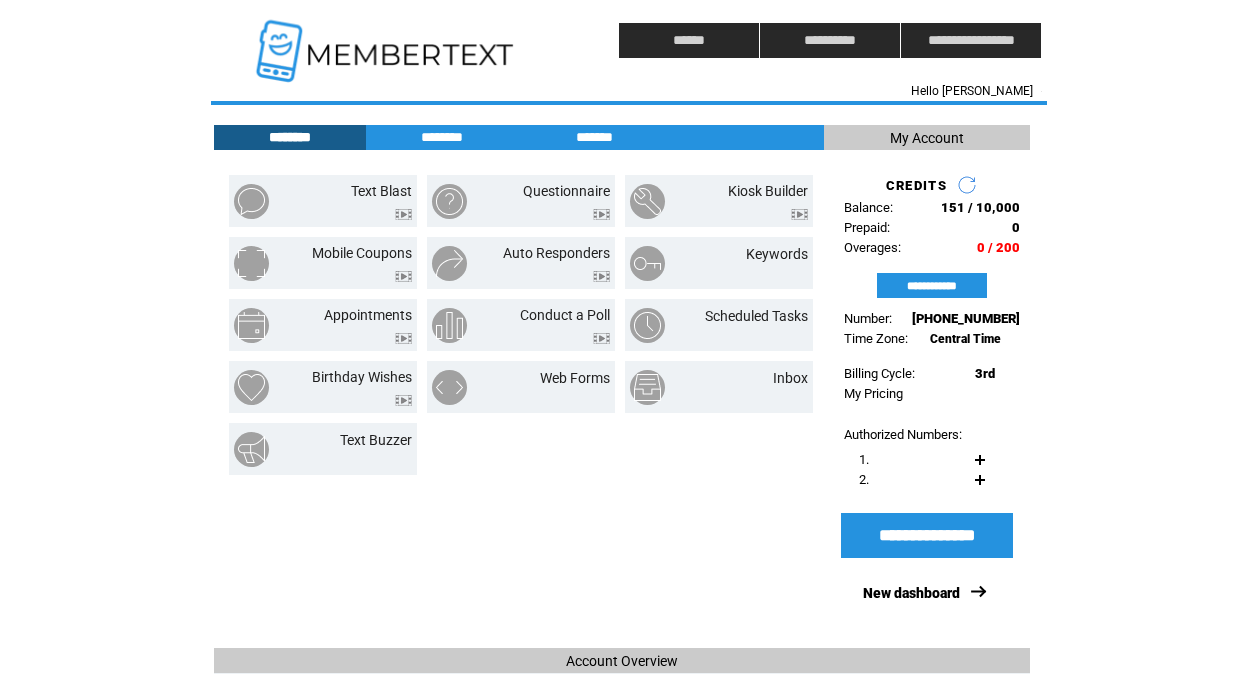 scroll, scrollTop: 0, scrollLeft: 0, axis: both 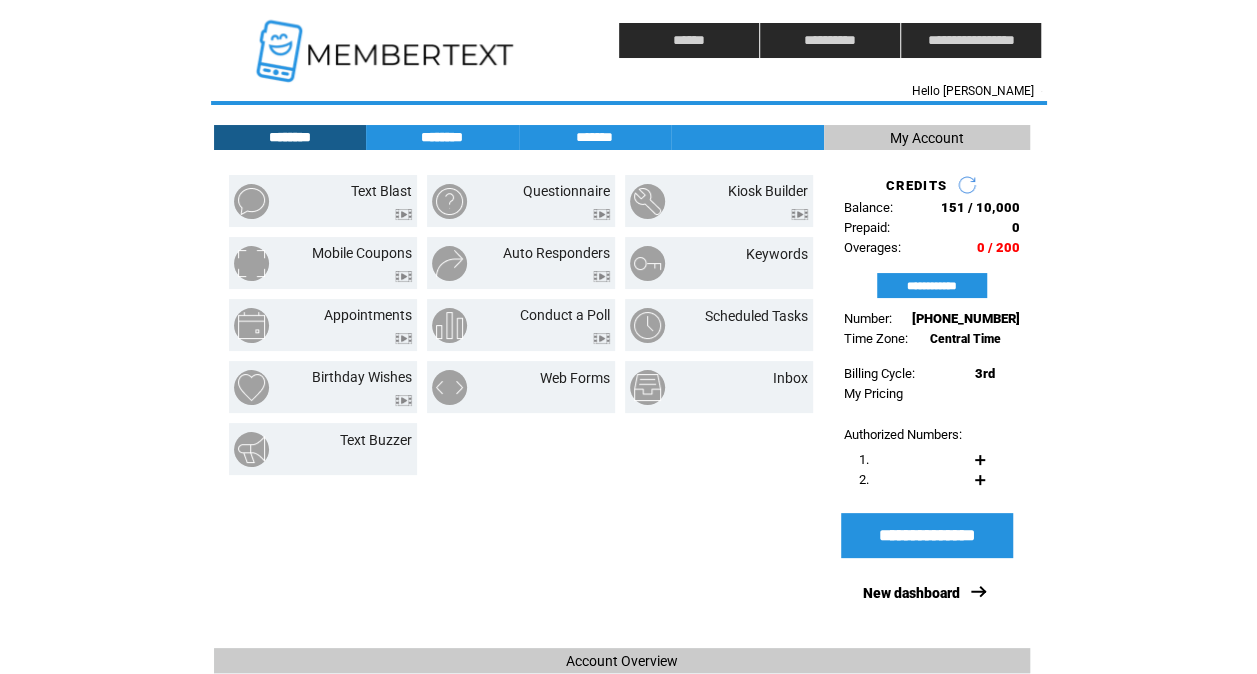 click on "********" at bounding box center [442, 137] 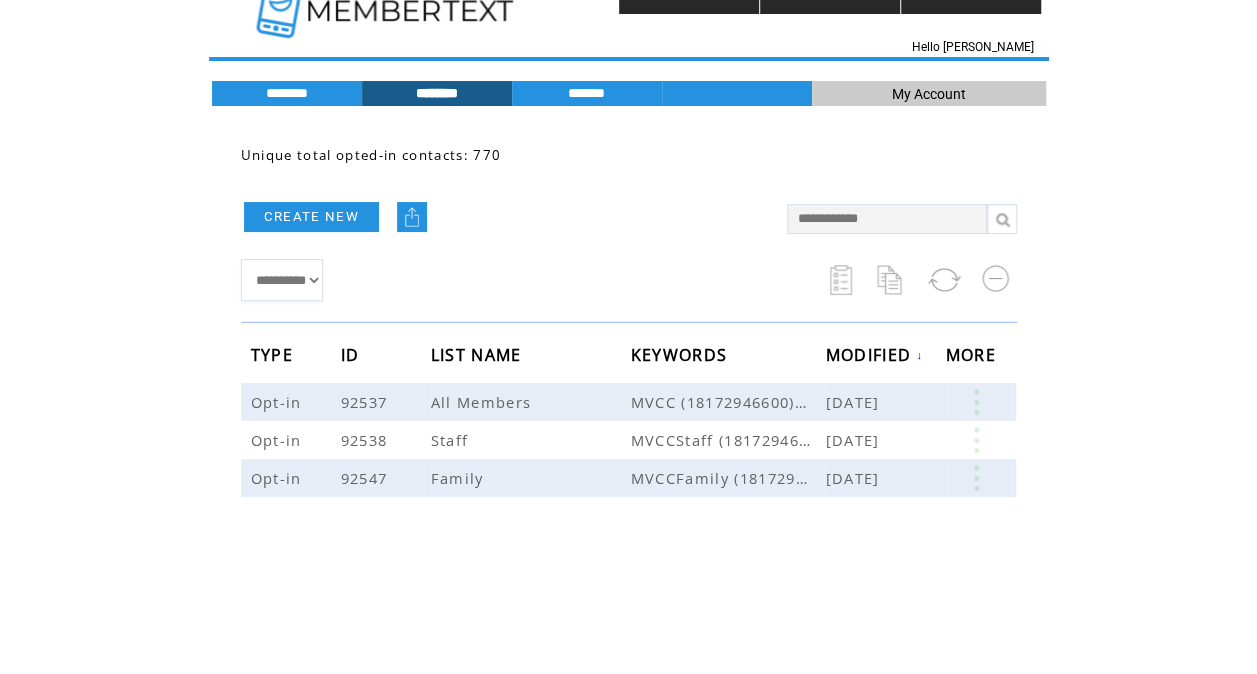scroll, scrollTop: 48, scrollLeft: 0, axis: vertical 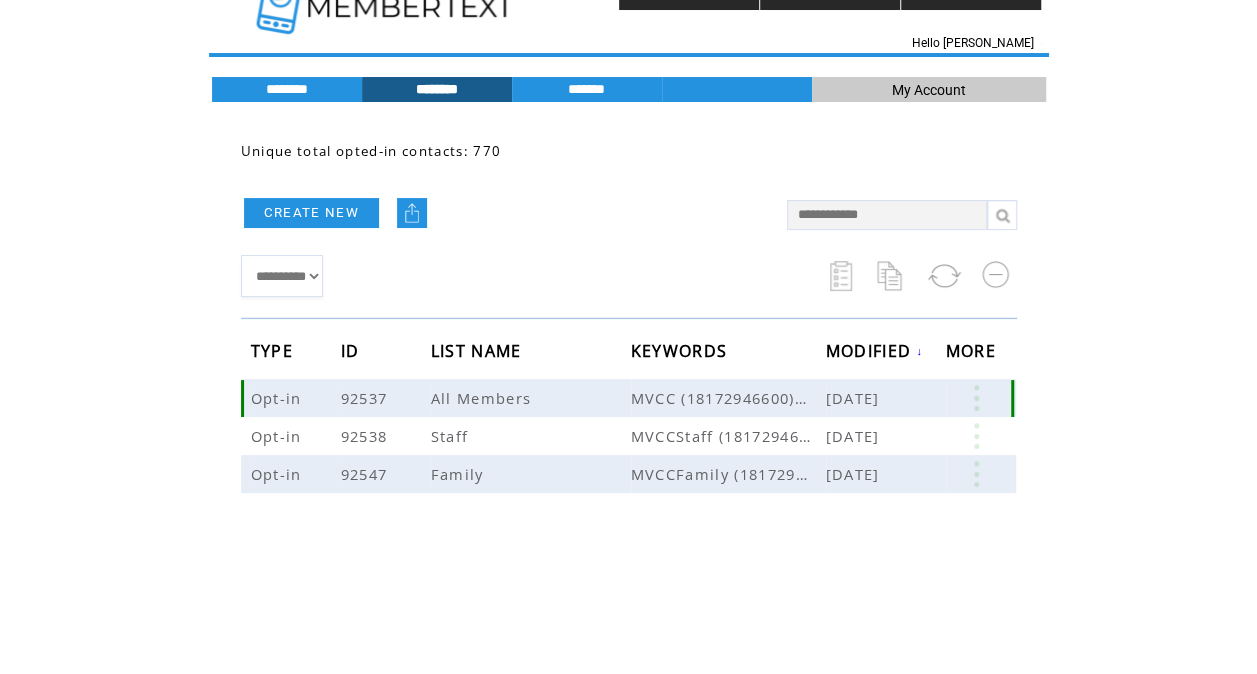 click at bounding box center [976, 398] 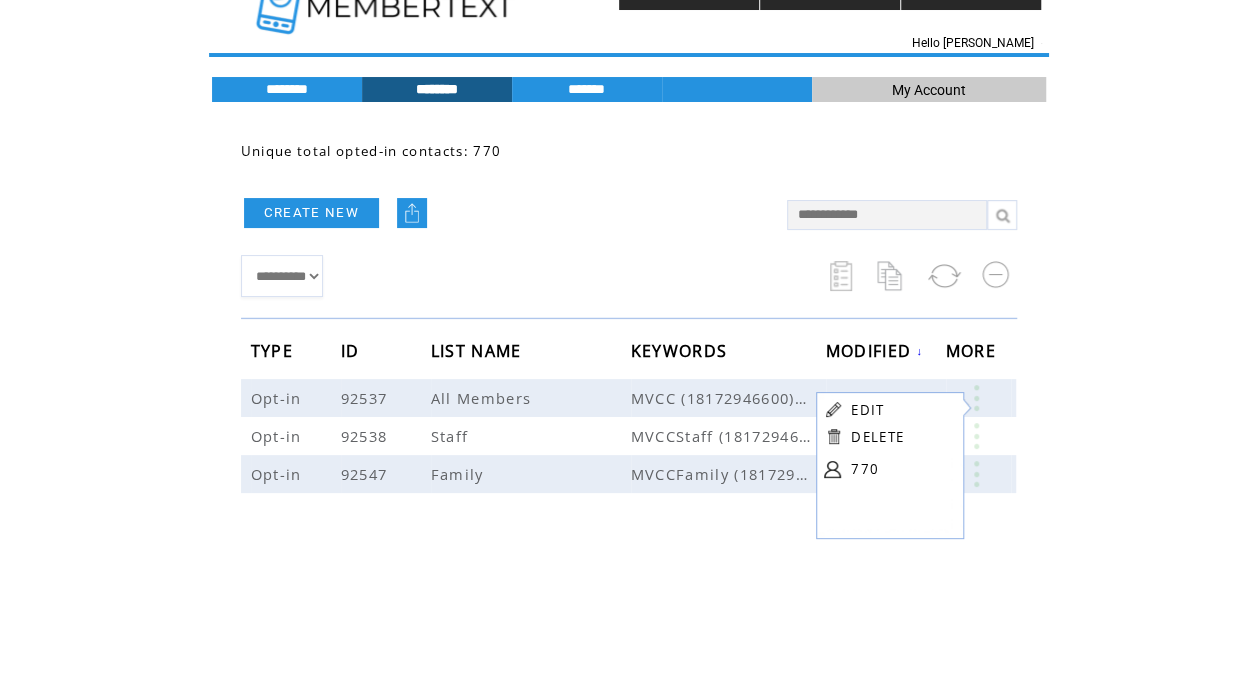 click on "**********" at bounding box center (504, 276) 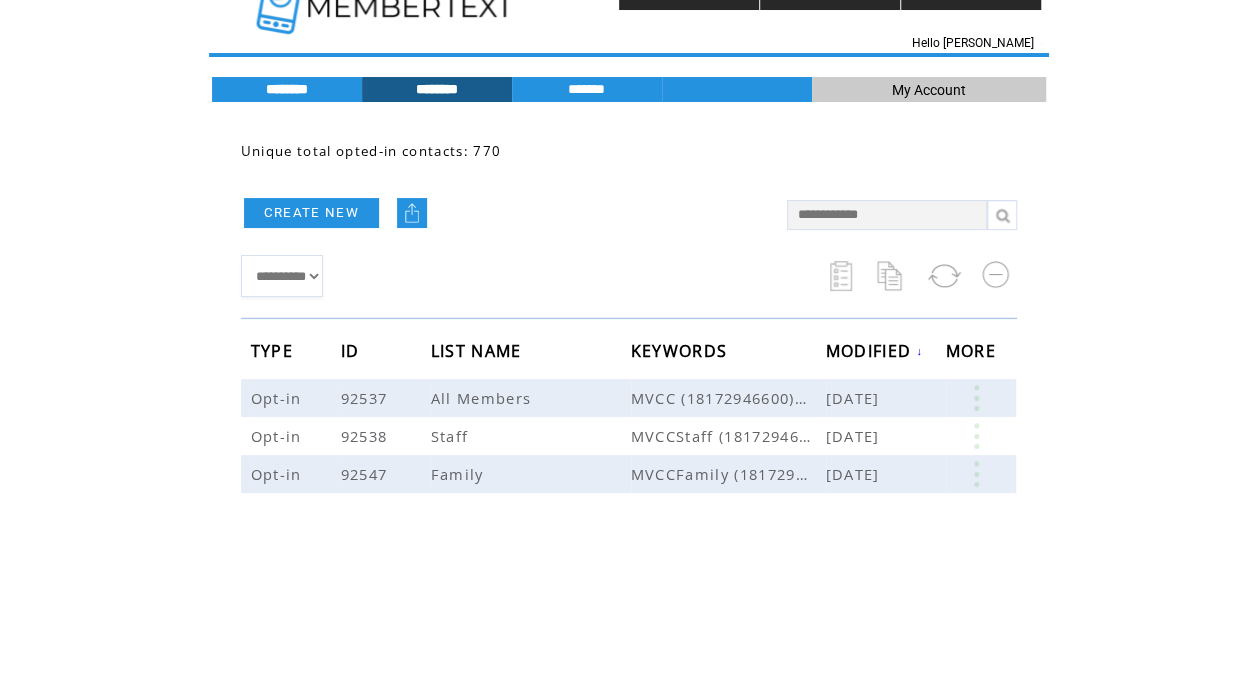 click on "********" at bounding box center [287, 89] 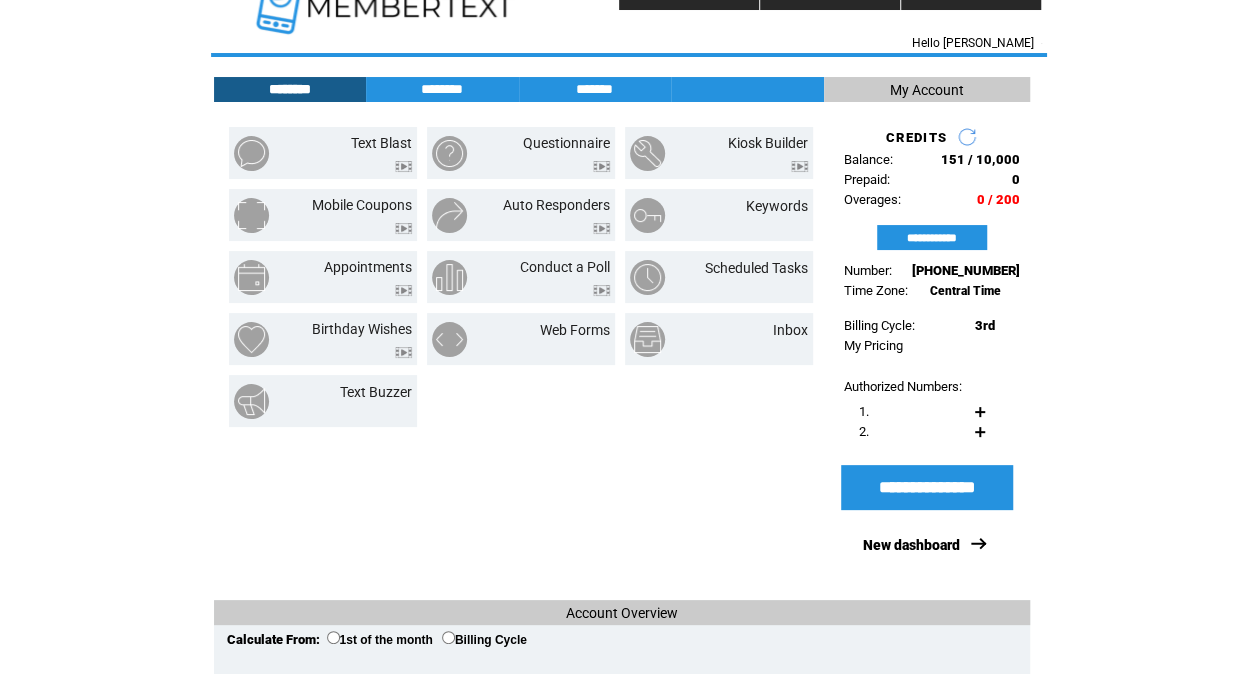 click on "3rd" at bounding box center [985, 325] 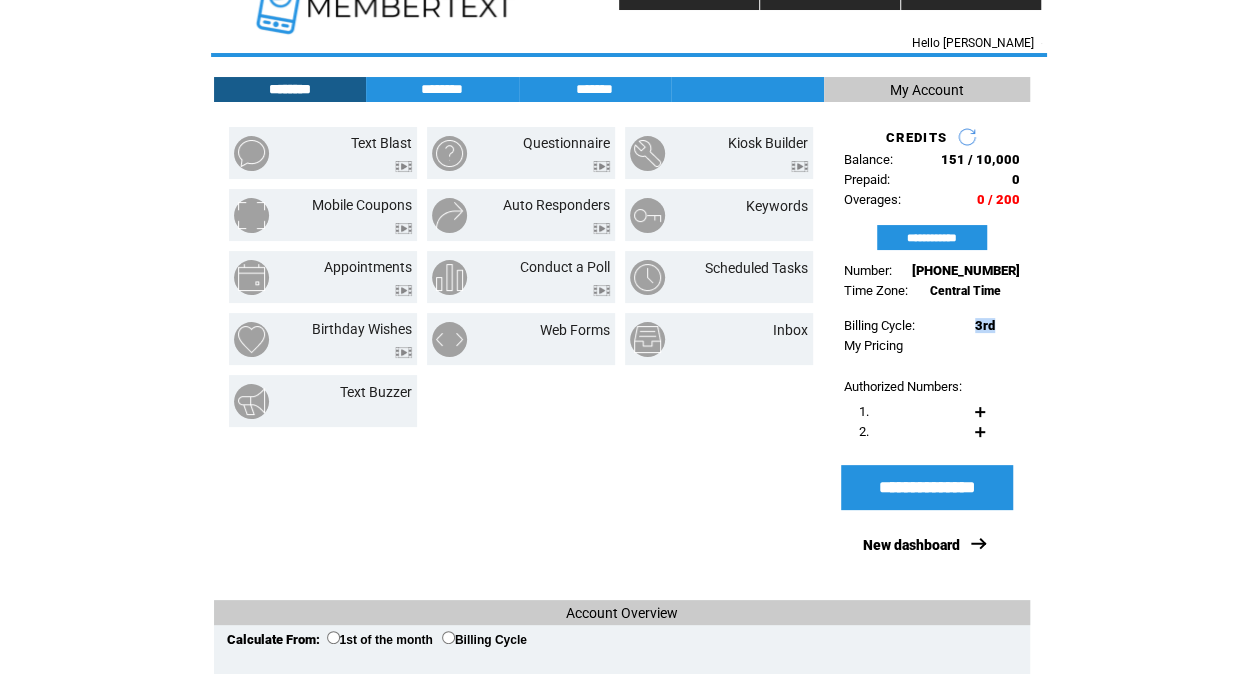 click on "3rd" at bounding box center [985, 325] 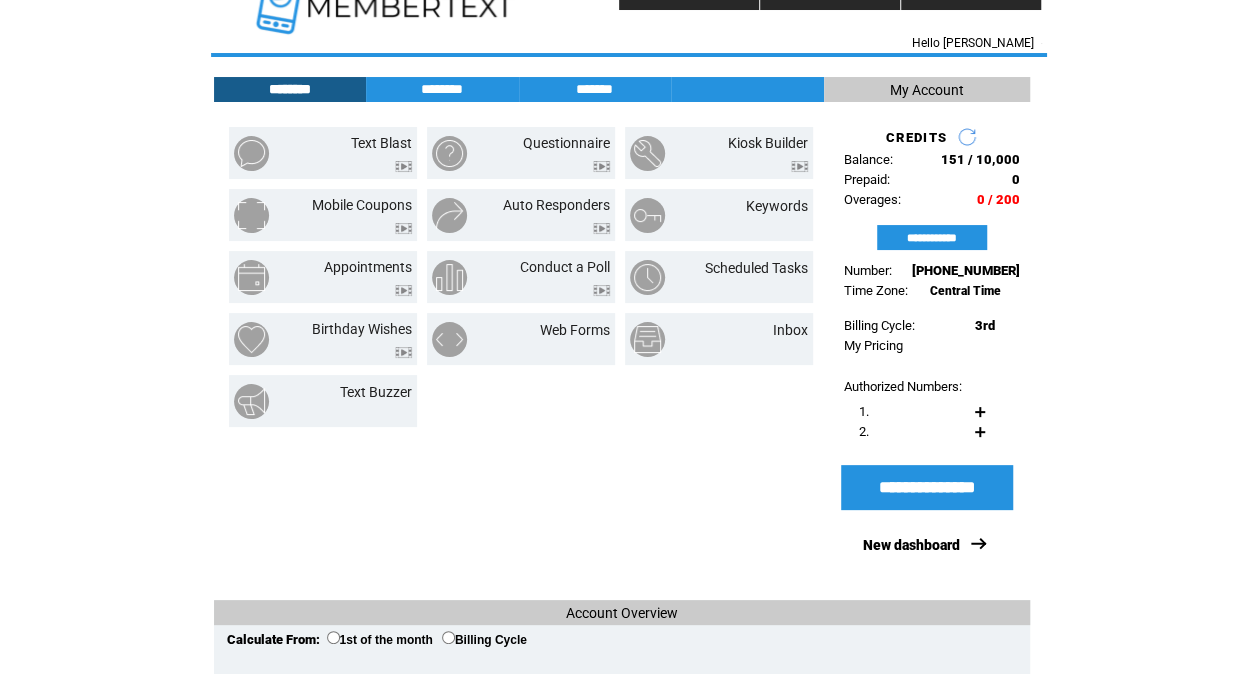 drag, startPoint x: 983, startPoint y: 333, endPoint x: 999, endPoint y: 352, distance: 24.839485 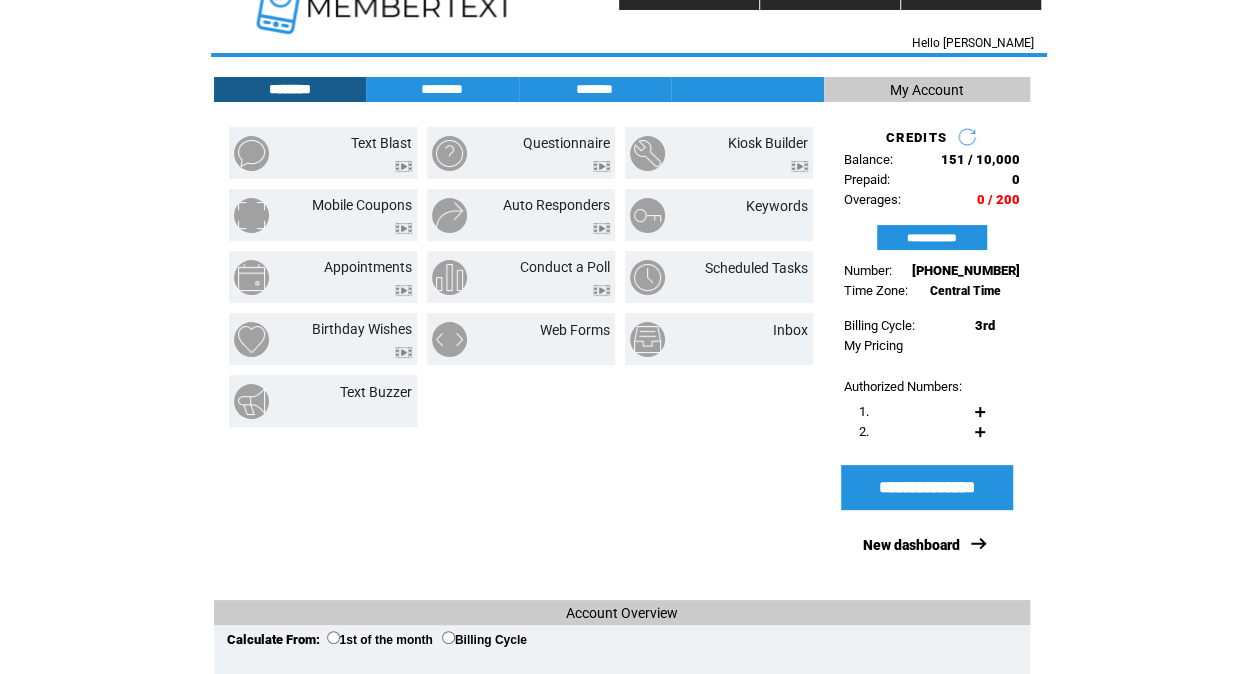 click on "My Pricing" at bounding box center (927, 345) 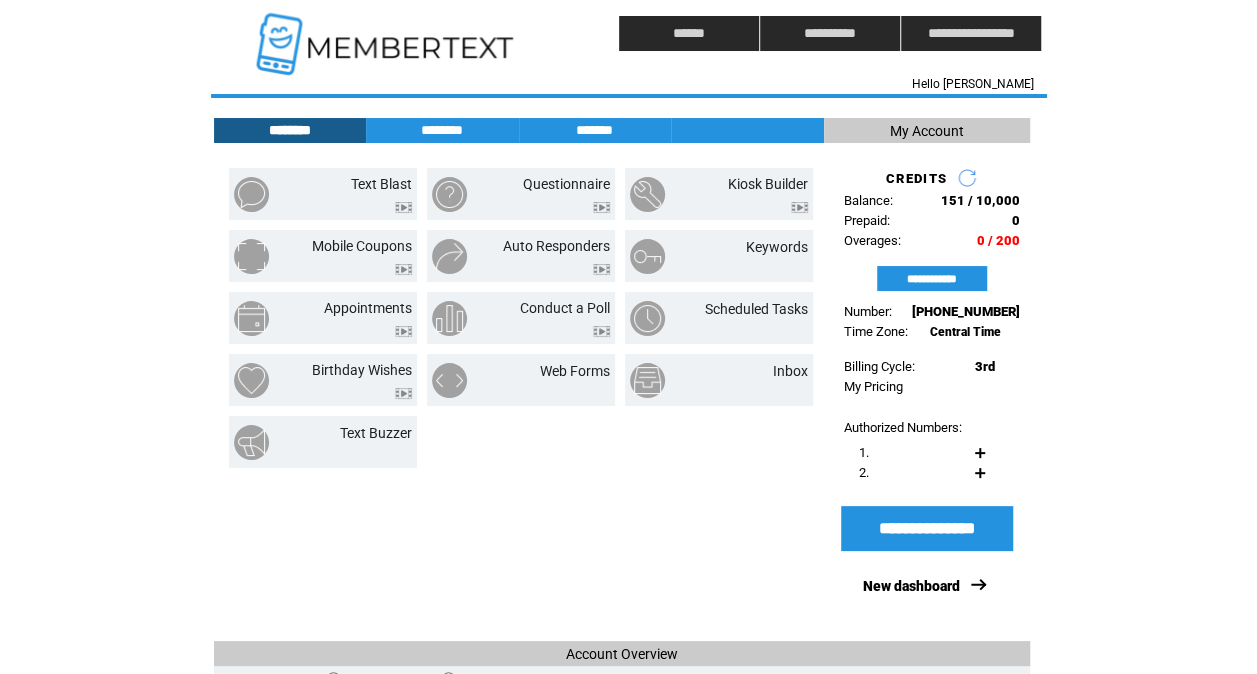 scroll, scrollTop: 6, scrollLeft: 0, axis: vertical 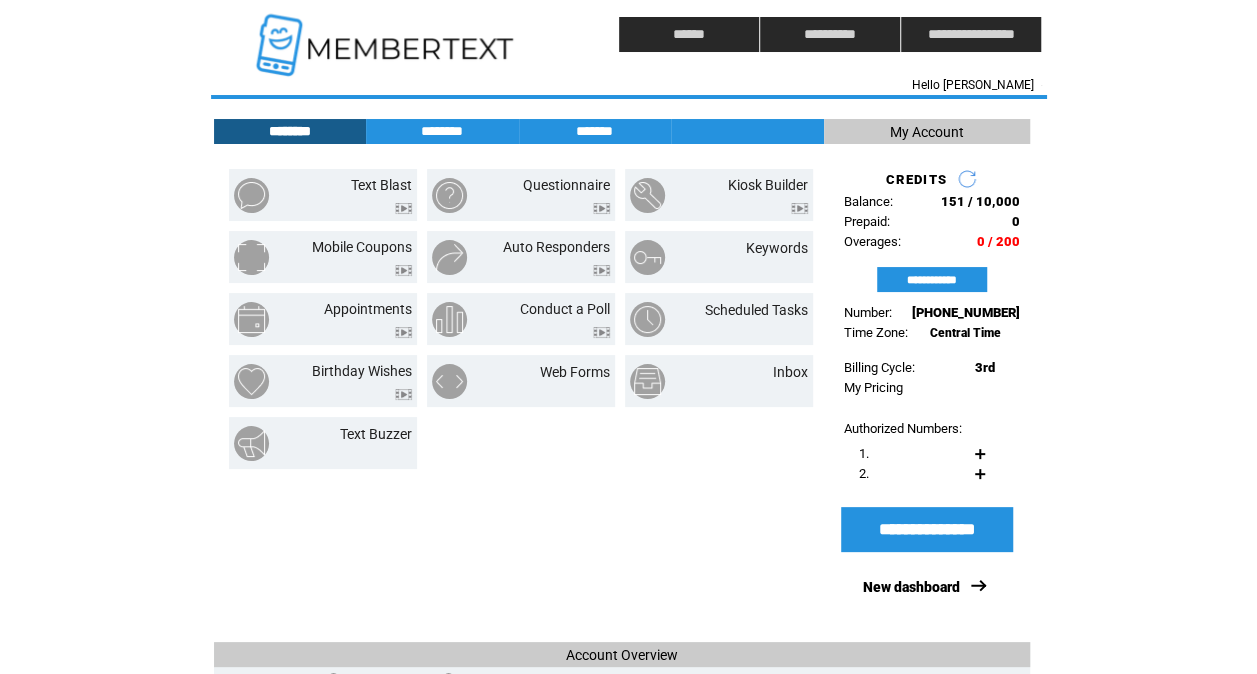 click on "Text Blast Questionnaire Kiosk Builder Mobile Coupons Auto Responders Keywords Appointments Conduct a Poll Scheduled Tasks Birthday Wishes Web Forms Inbox Text Buzzer" at bounding box center [519, 398] 